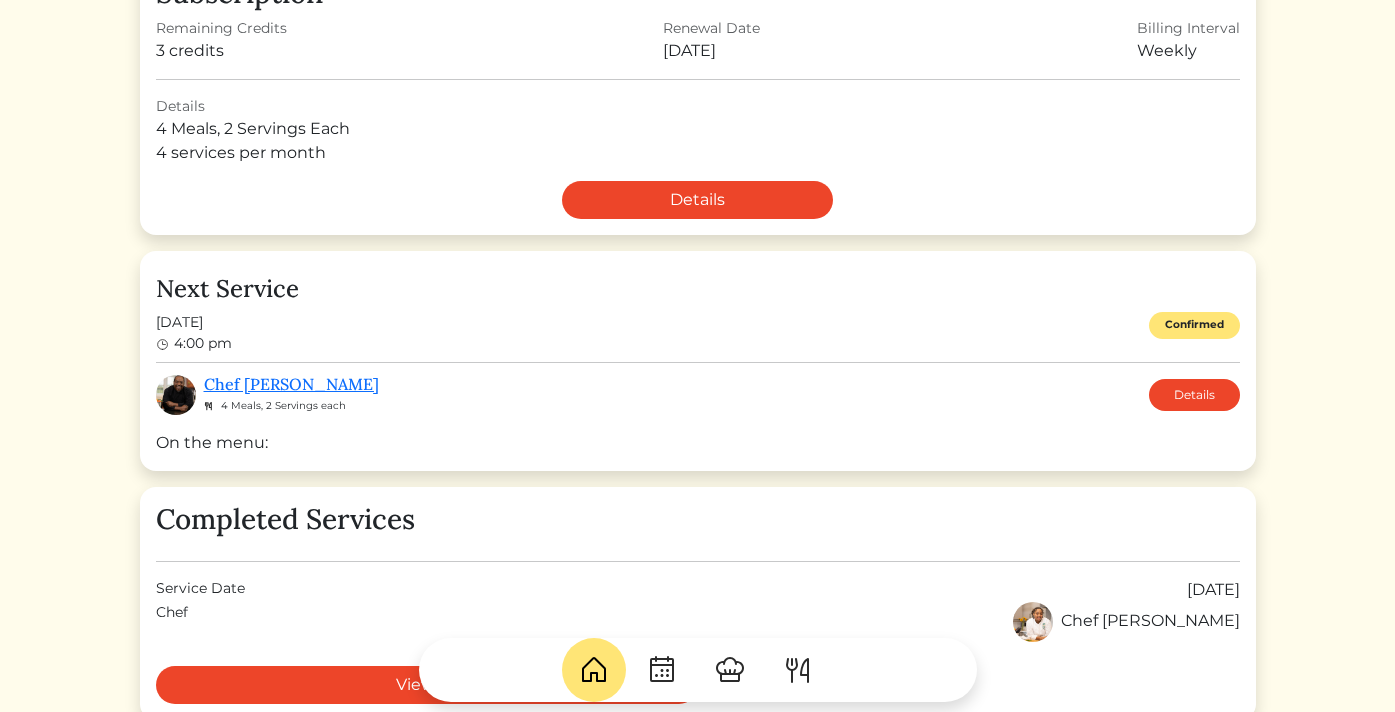scroll, scrollTop: 531, scrollLeft: 0, axis: vertical 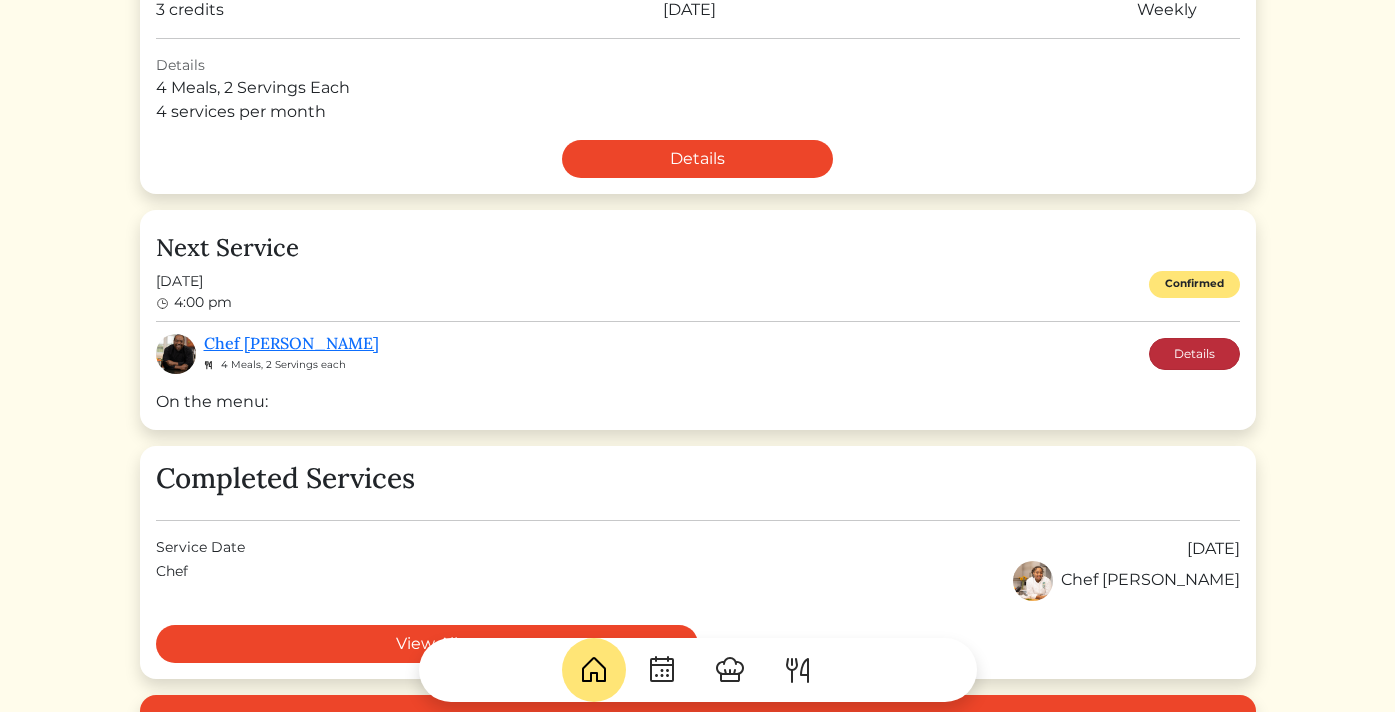 click on "Details" at bounding box center (1194, 354) 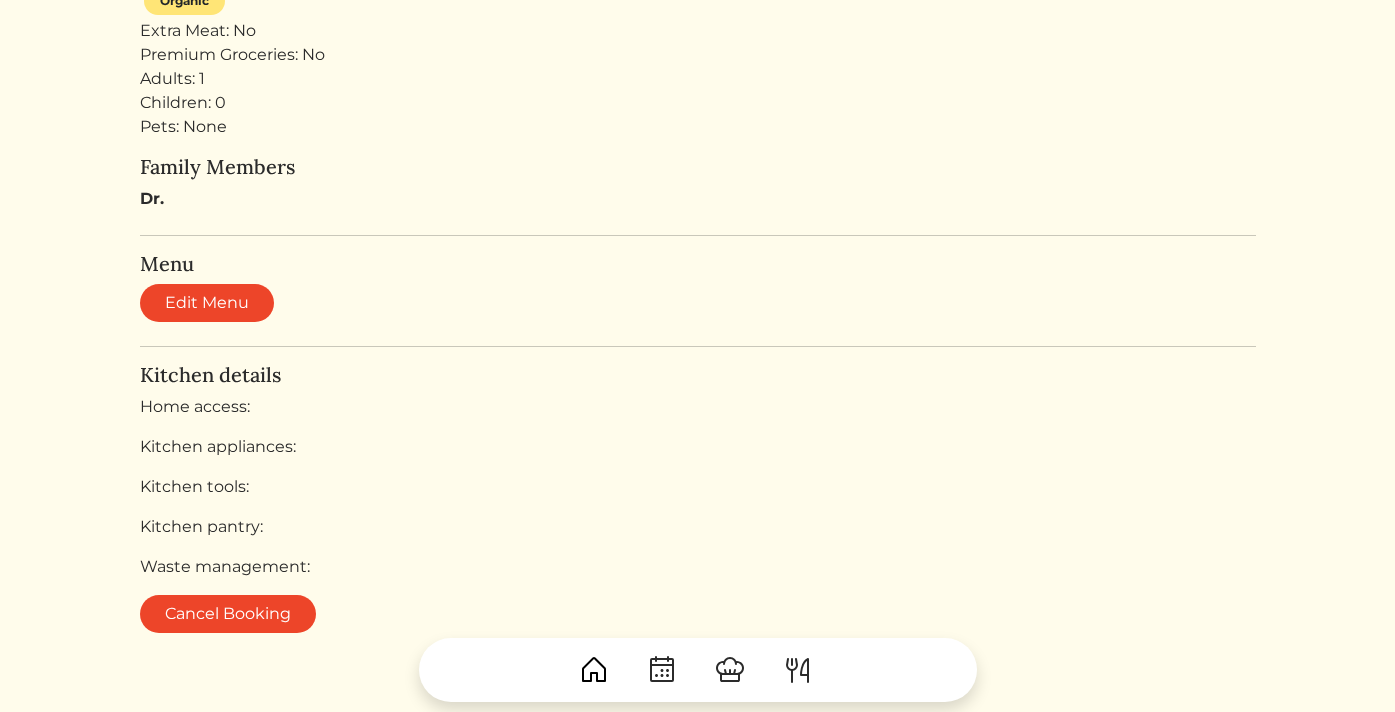 scroll, scrollTop: 731, scrollLeft: 0, axis: vertical 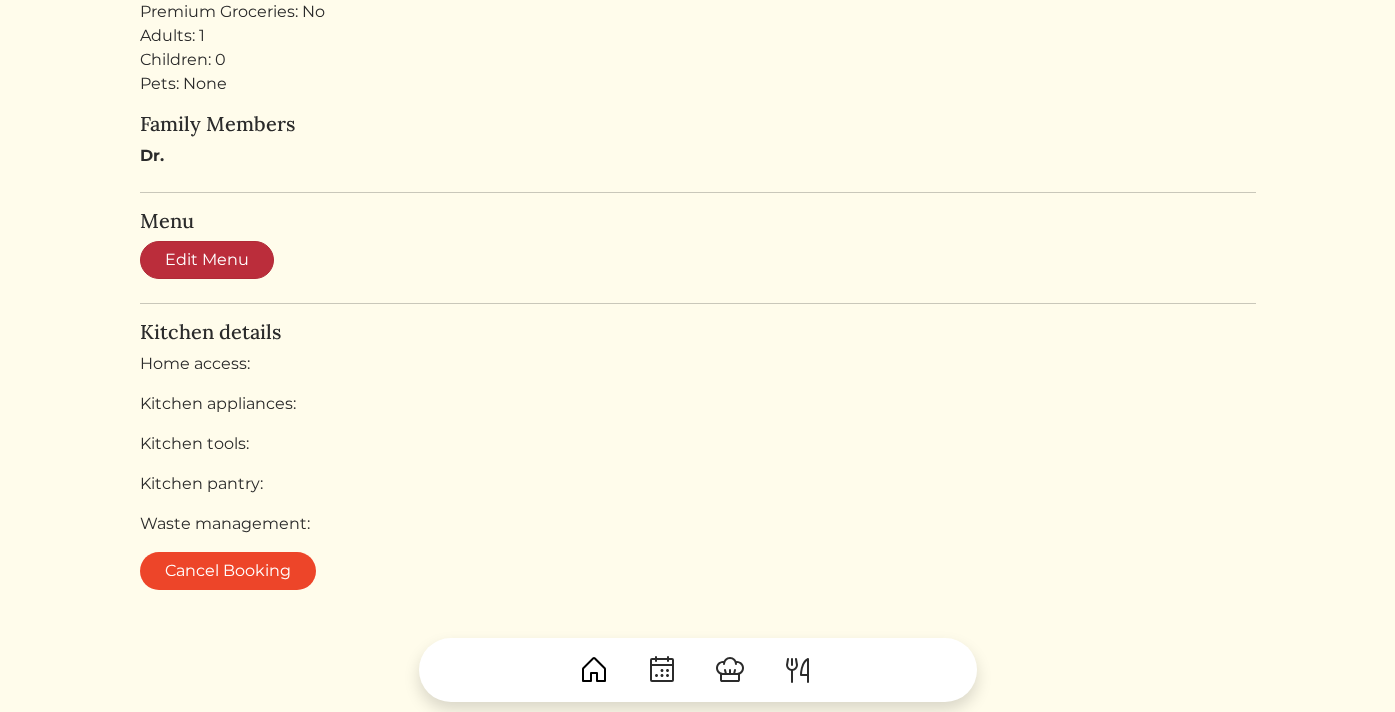 click on "Edit Menu" at bounding box center [207, 260] 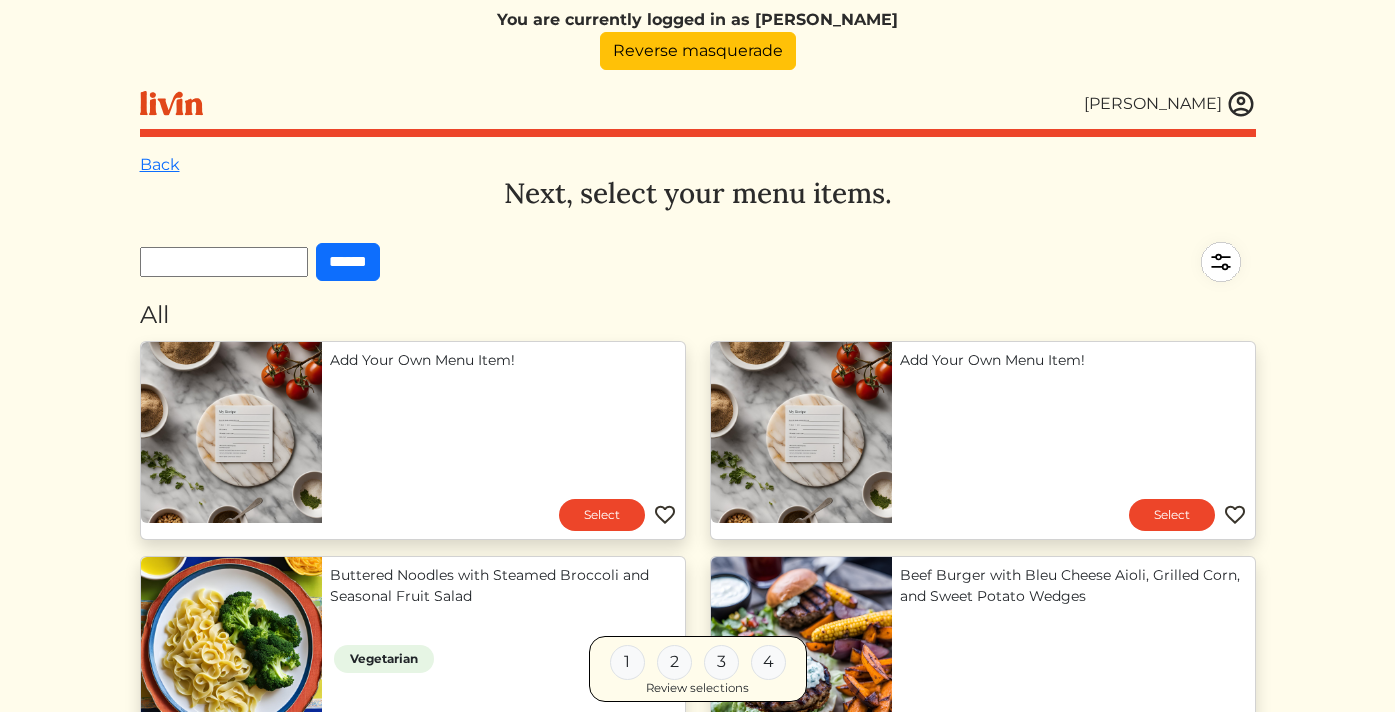 scroll, scrollTop: 0, scrollLeft: 0, axis: both 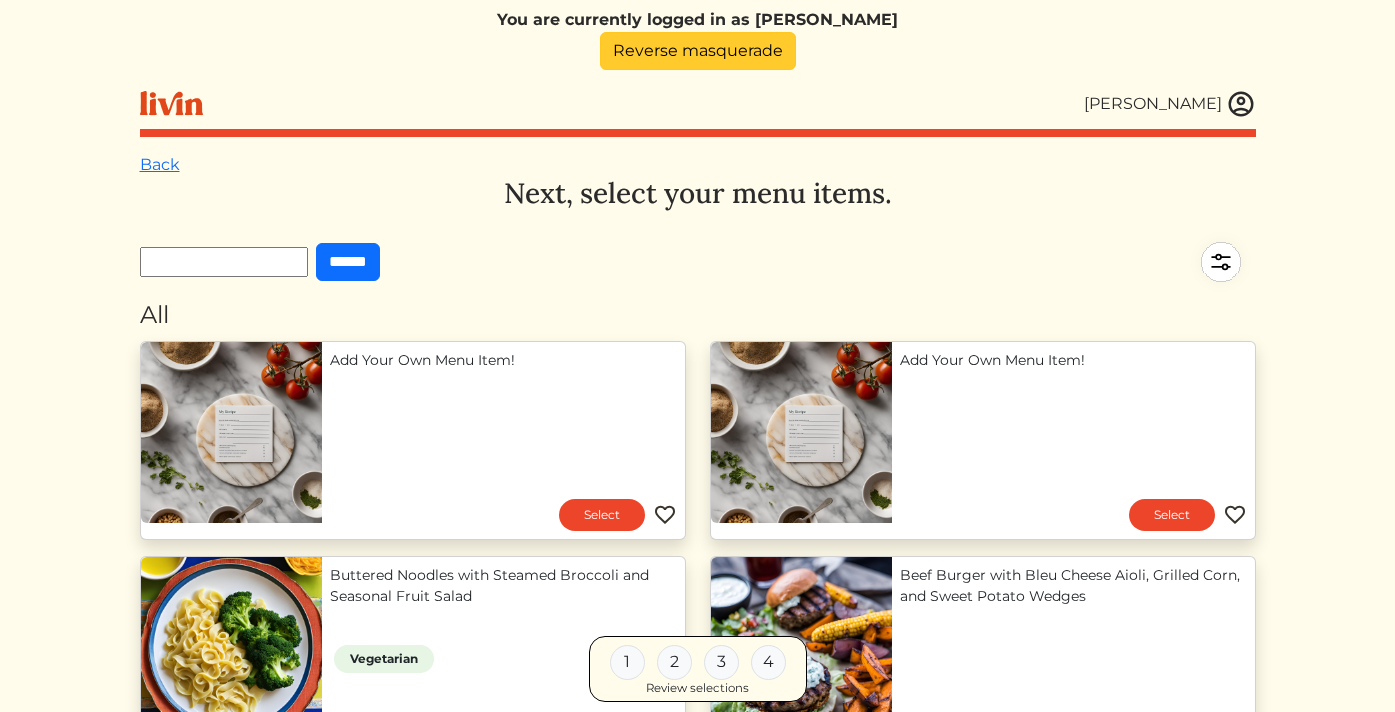 click on "Reverse masquerade" at bounding box center [698, 51] 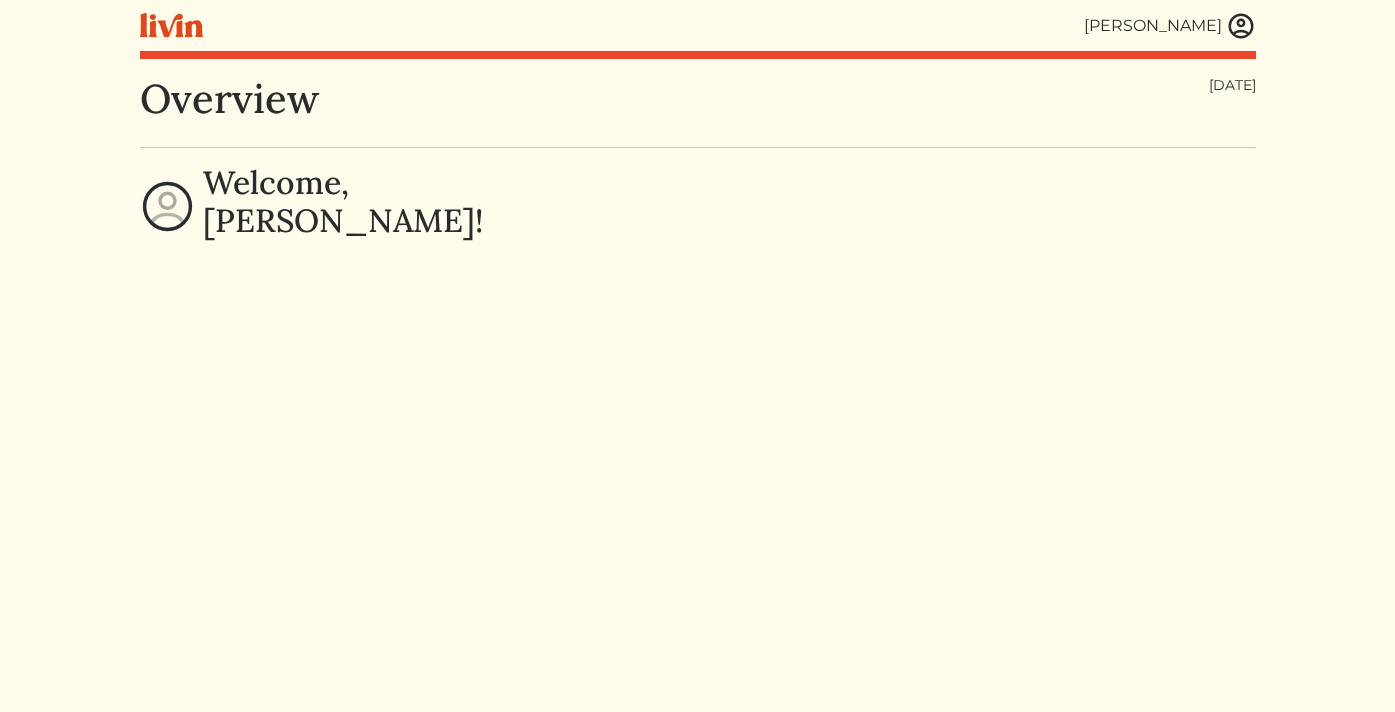 scroll, scrollTop: 0, scrollLeft: 0, axis: both 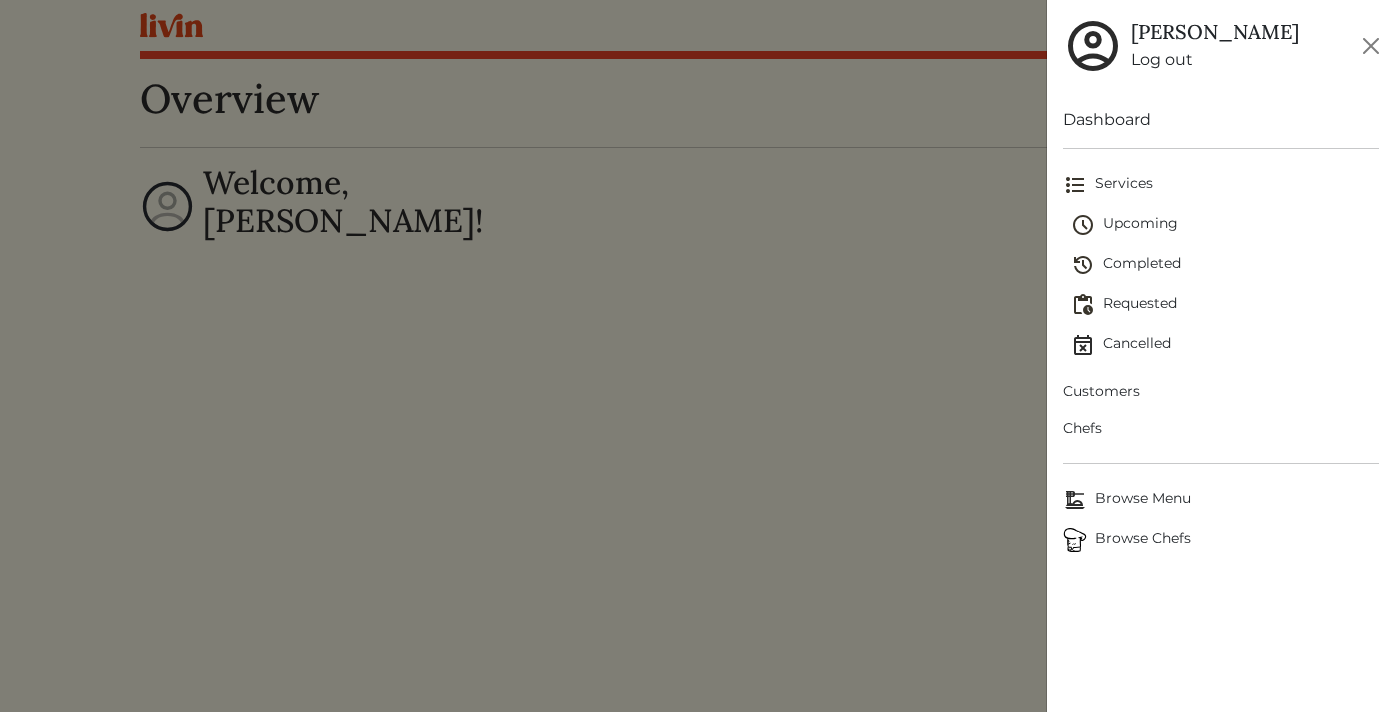 click on "Upcoming" at bounding box center (1225, 225) 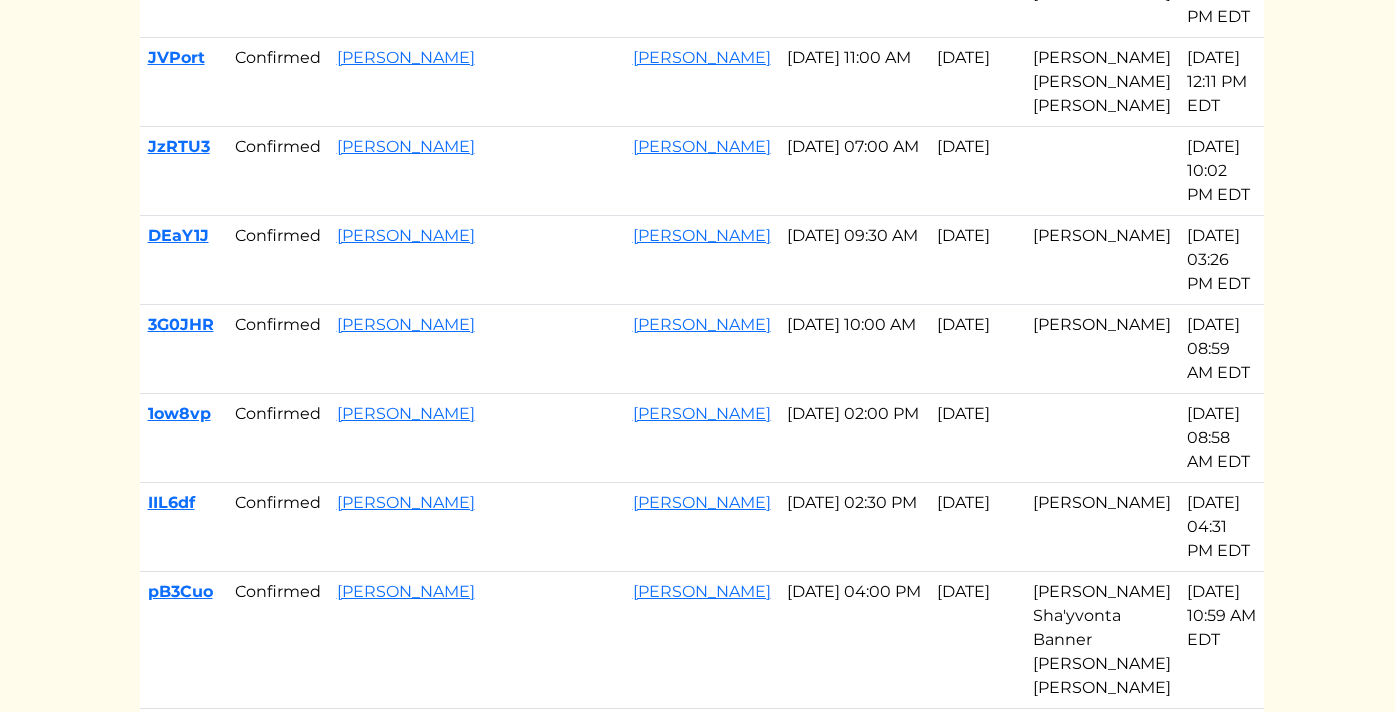 scroll, scrollTop: 536, scrollLeft: 0, axis: vertical 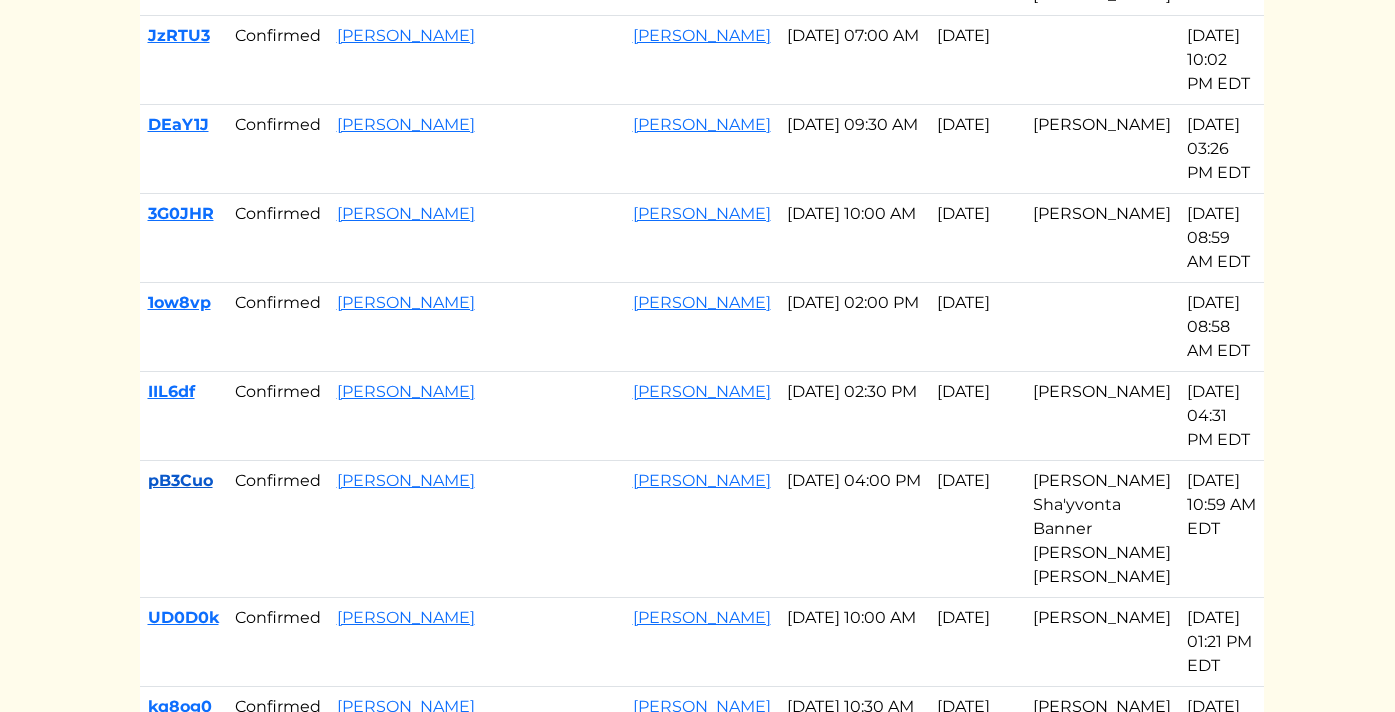 click on "pB3Cuo" at bounding box center [180, 480] 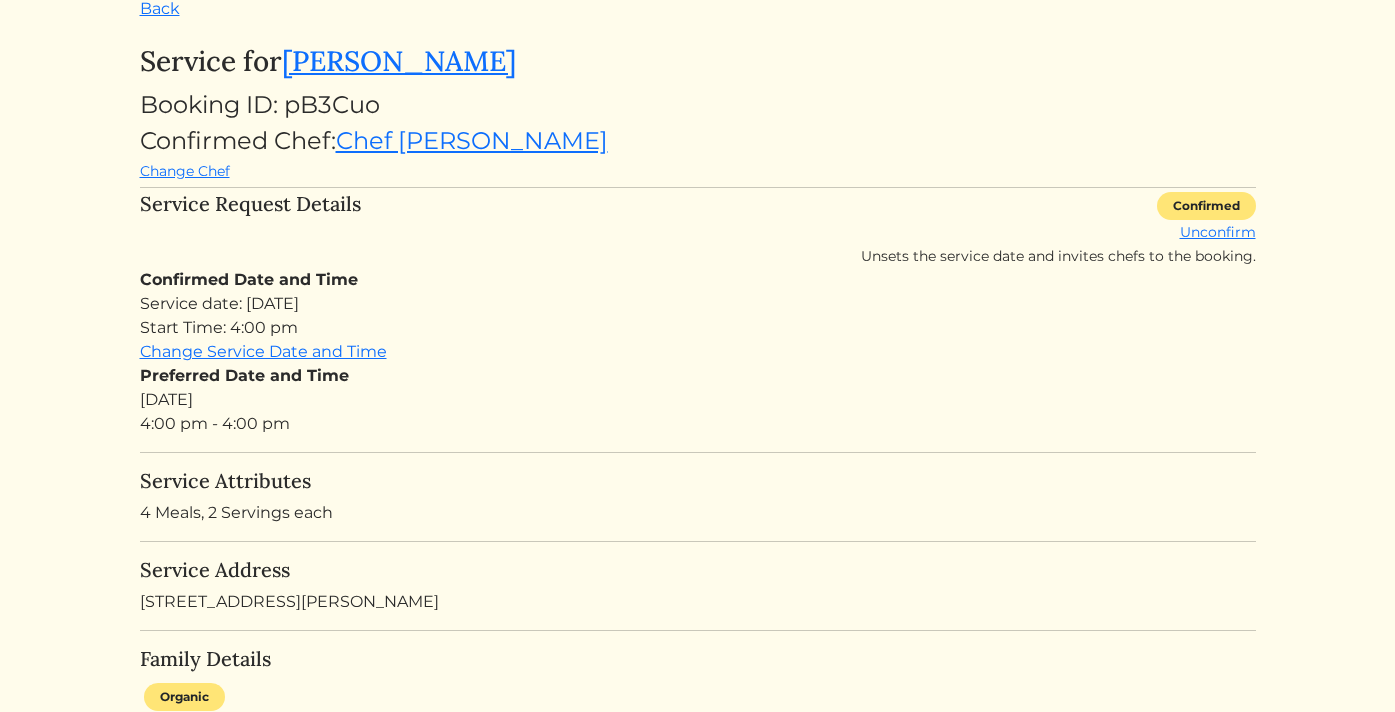 scroll, scrollTop: 82, scrollLeft: 0, axis: vertical 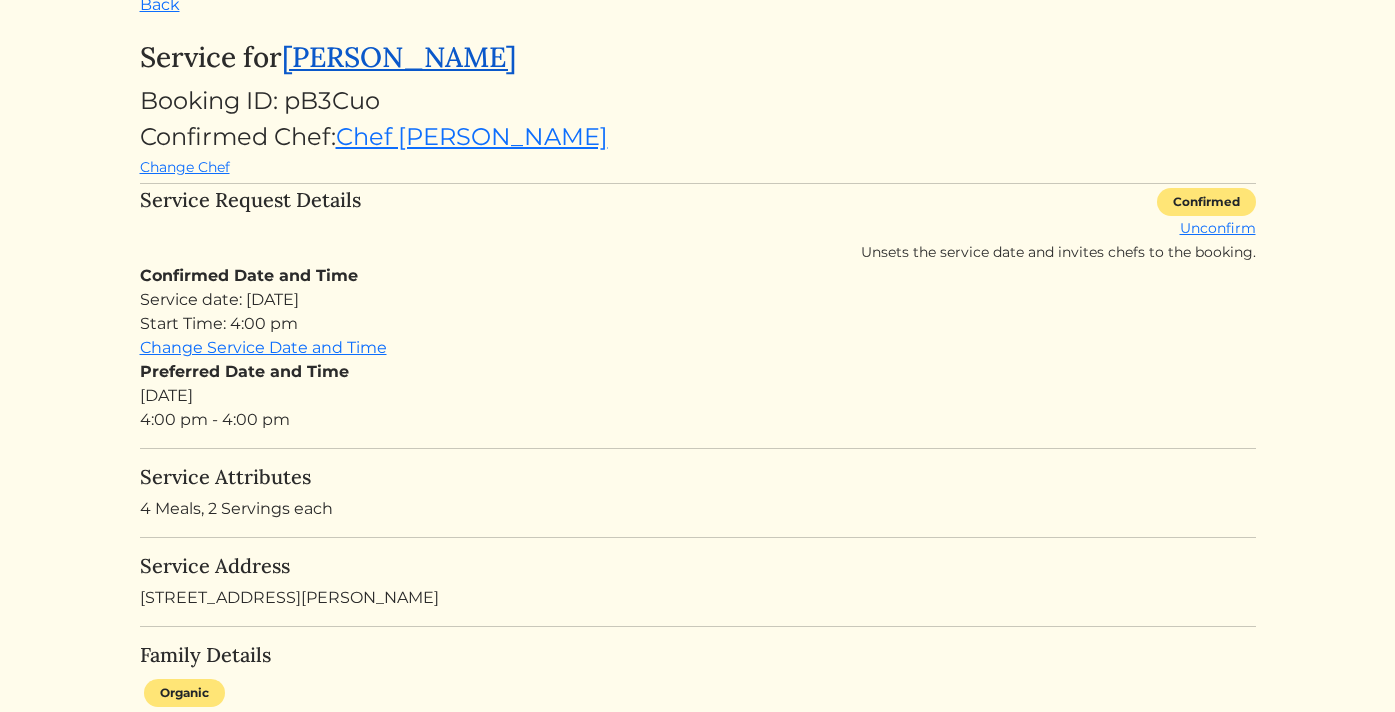 click on "[PERSON_NAME]" at bounding box center [399, 57] 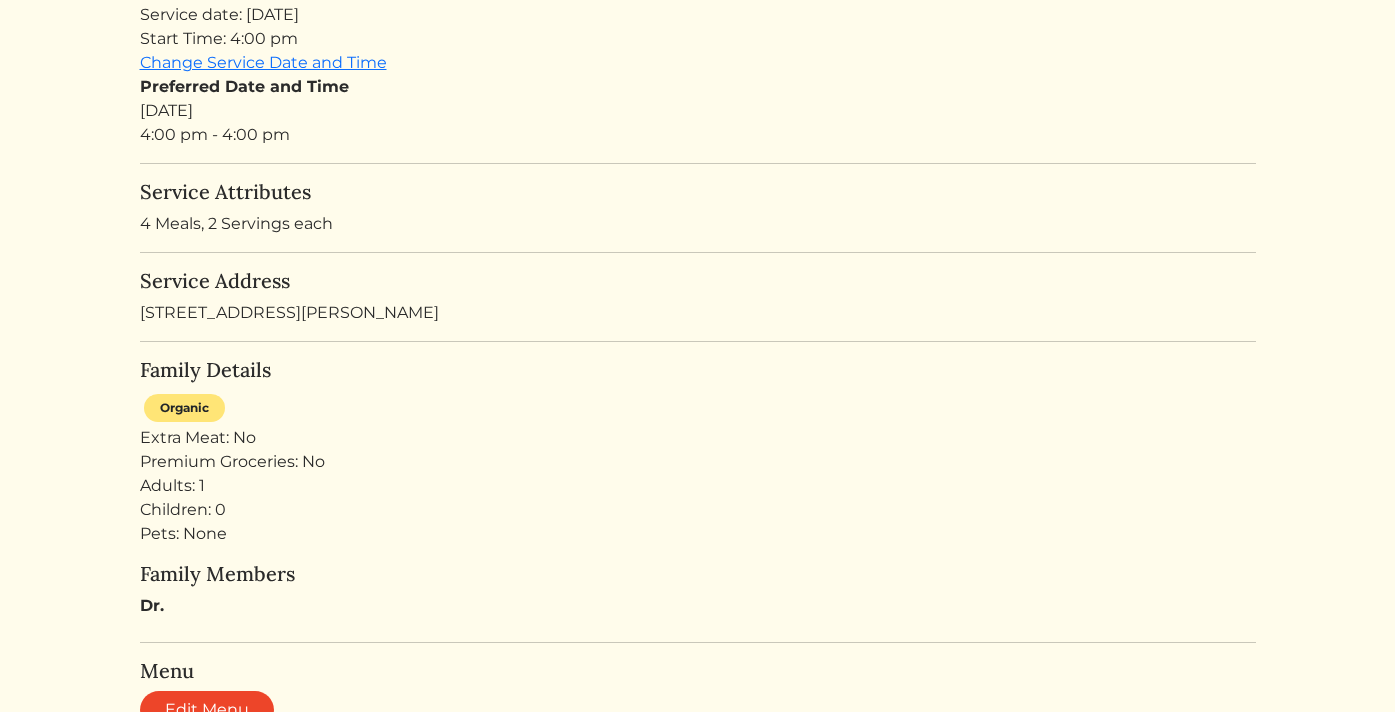 scroll, scrollTop: 0, scrollLeft: 0, axis: both 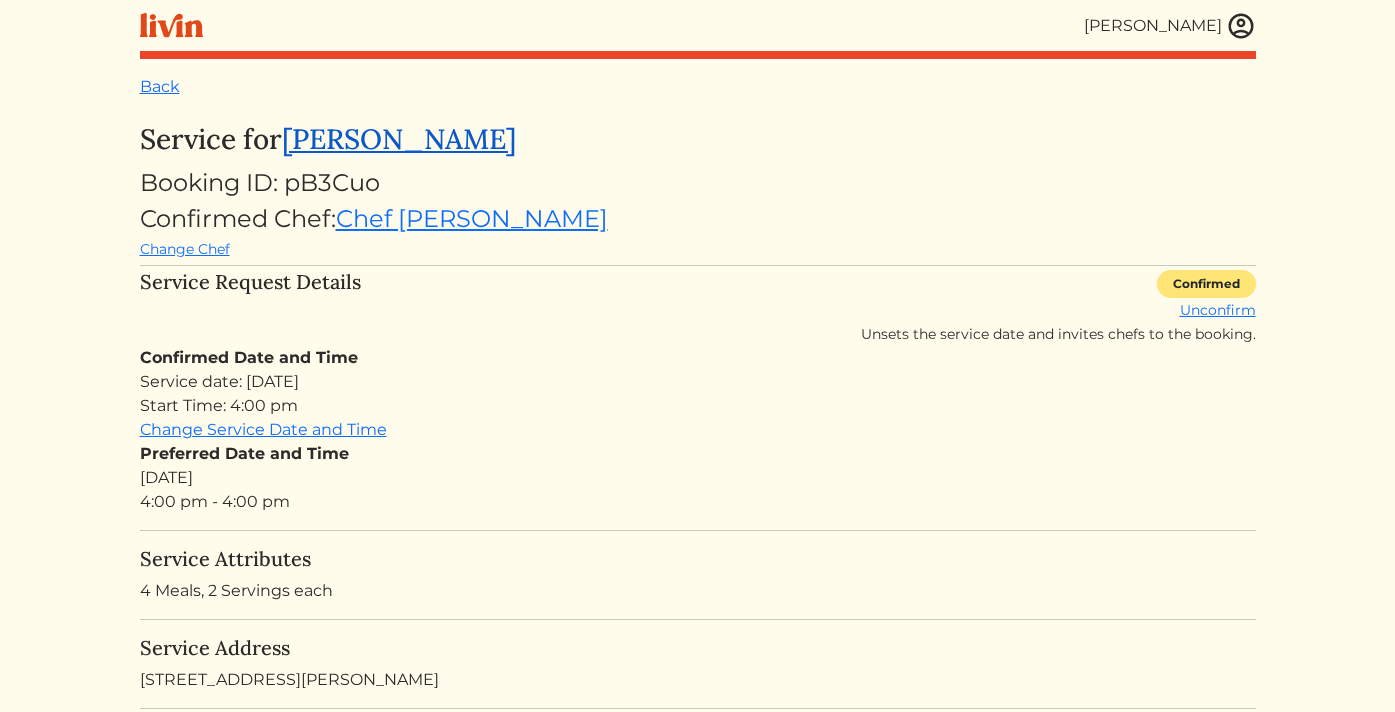 click on "[PERSON_NAME]" at bounding box center (399, 139) 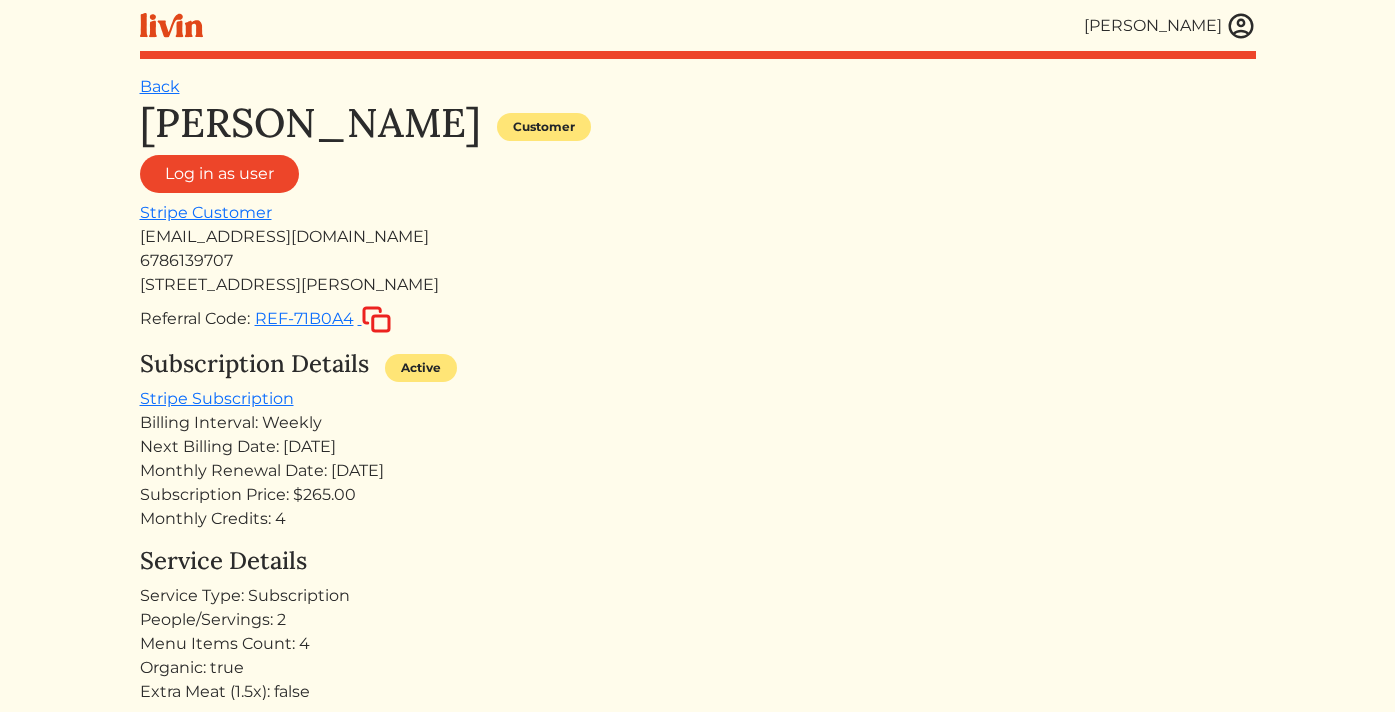 scroll, scrollTop: 0, scrollLeft: 0, axis: both 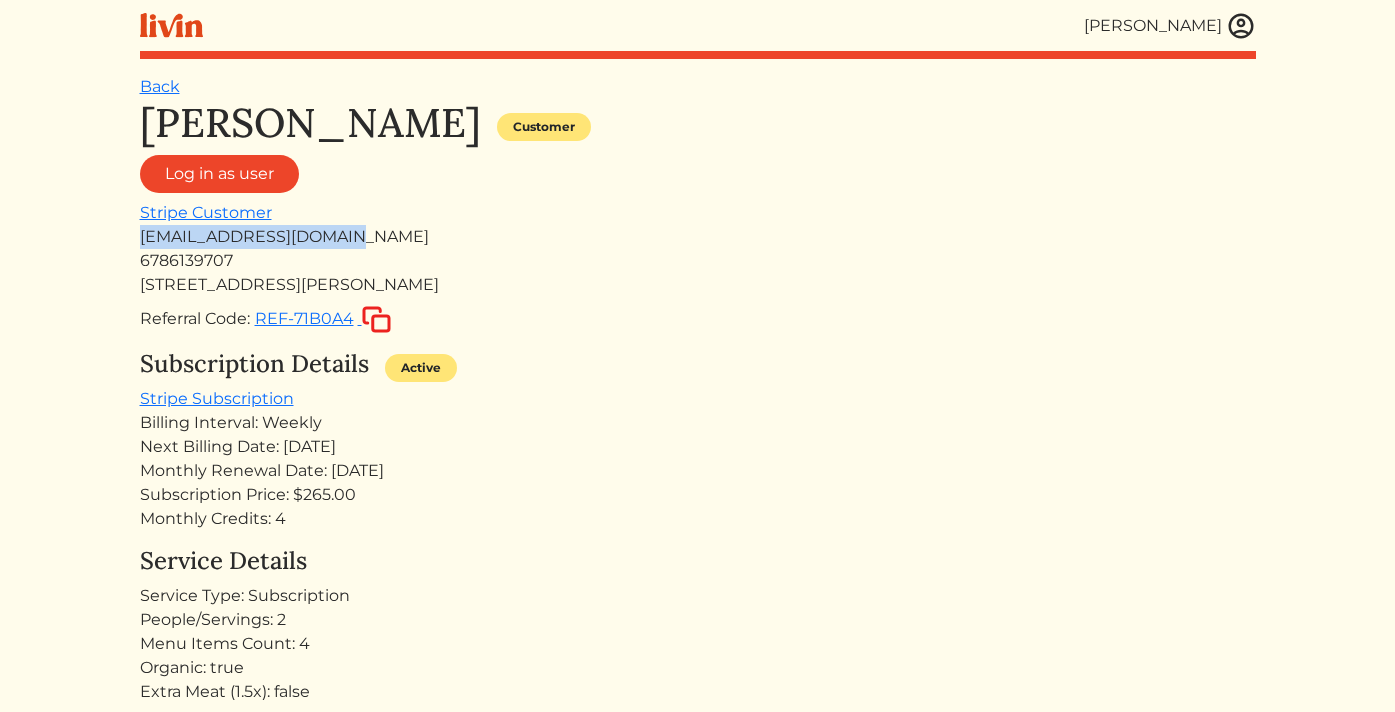 drag, startPoint x: 343, startPoint y: 245, endPoint x: 141, endPoint y: 243, distance: 202.0099 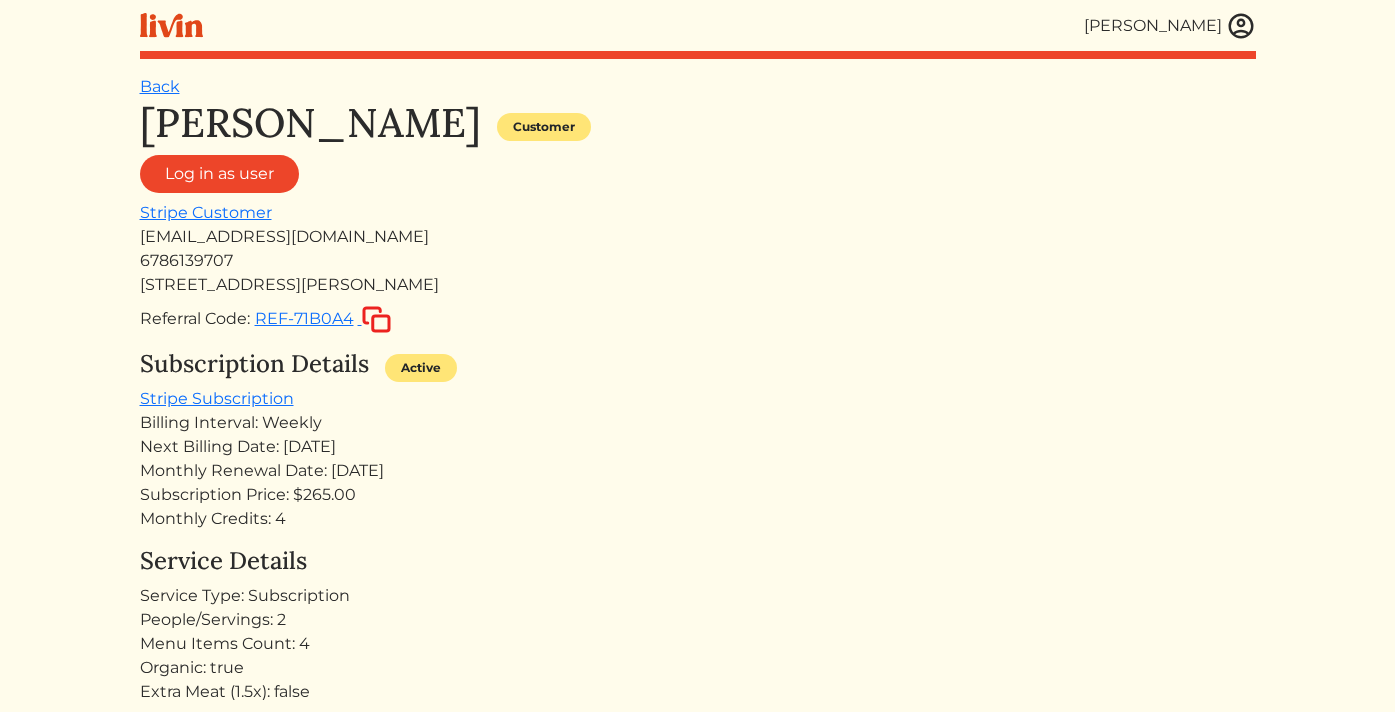 scroll, scrollTop: 0, scrollLeft: 0, axis: both 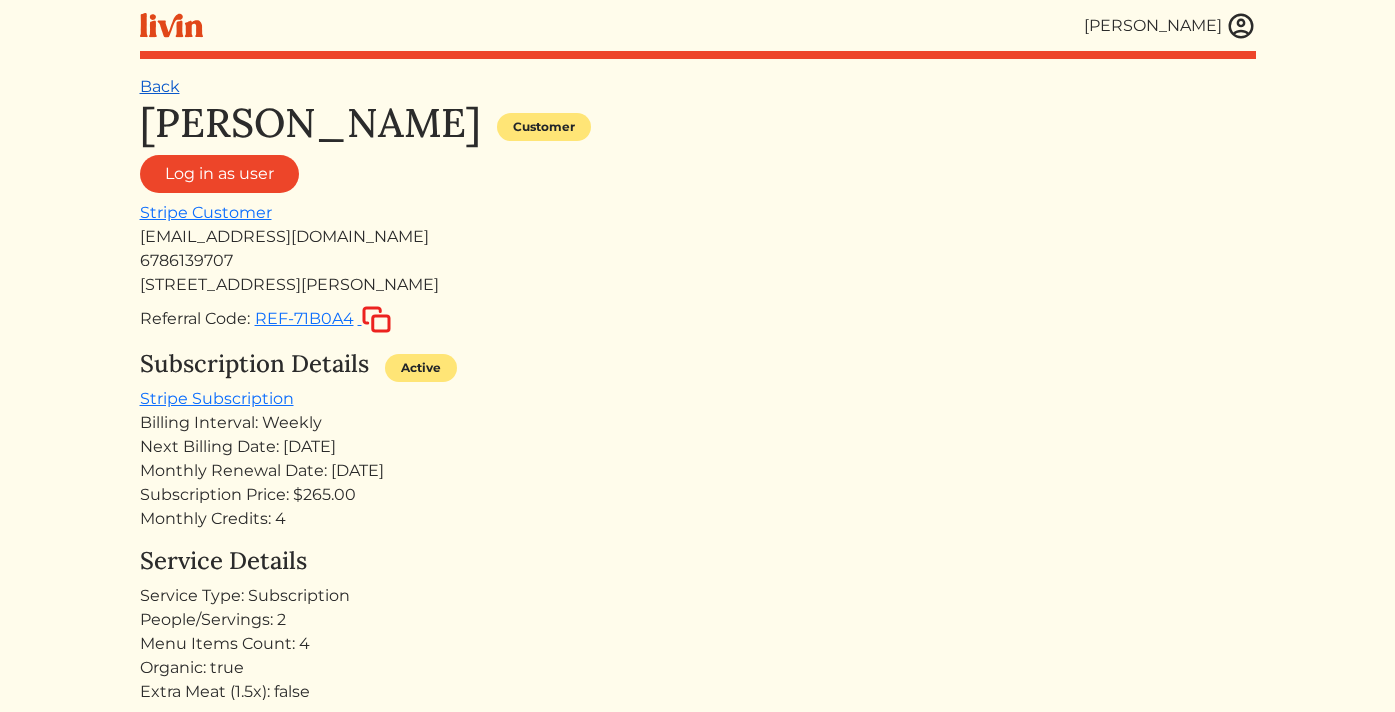 click on "Back" at bounding box center (160, 86) 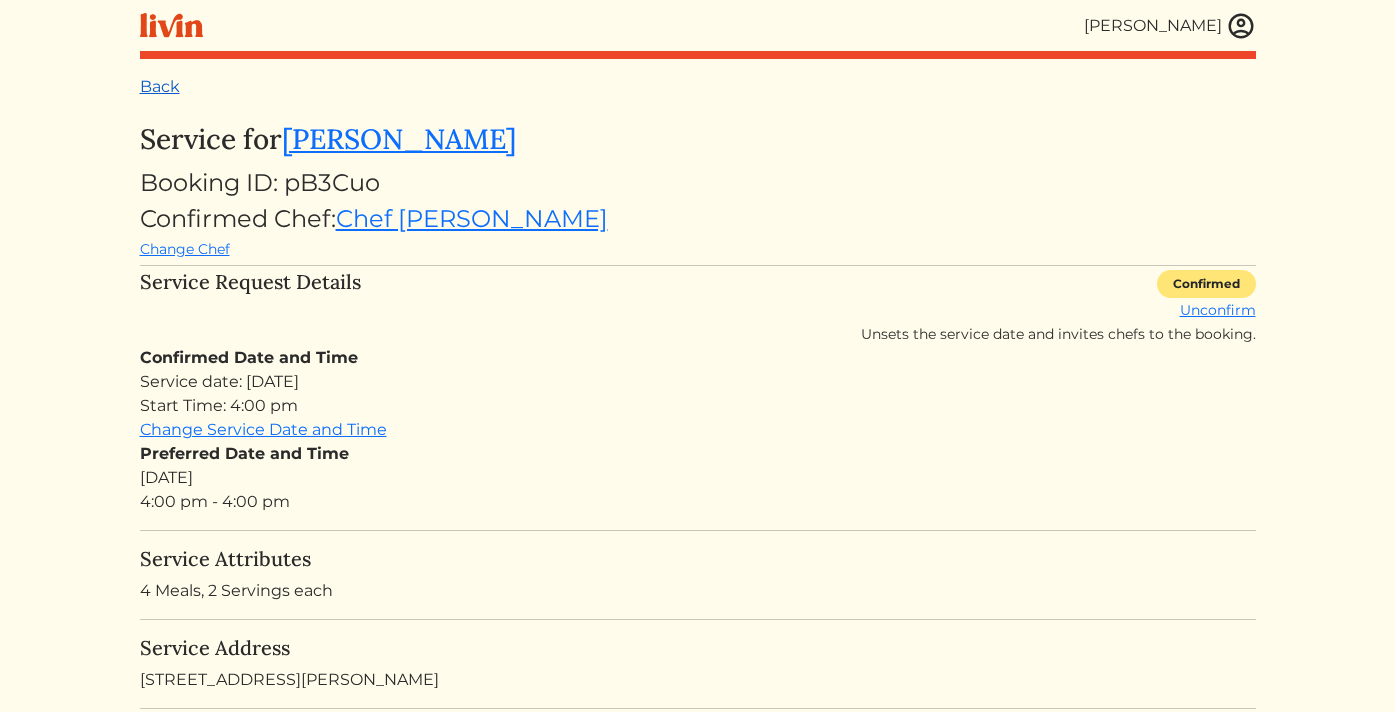 click on "Back" at bounding box center [160, 86] 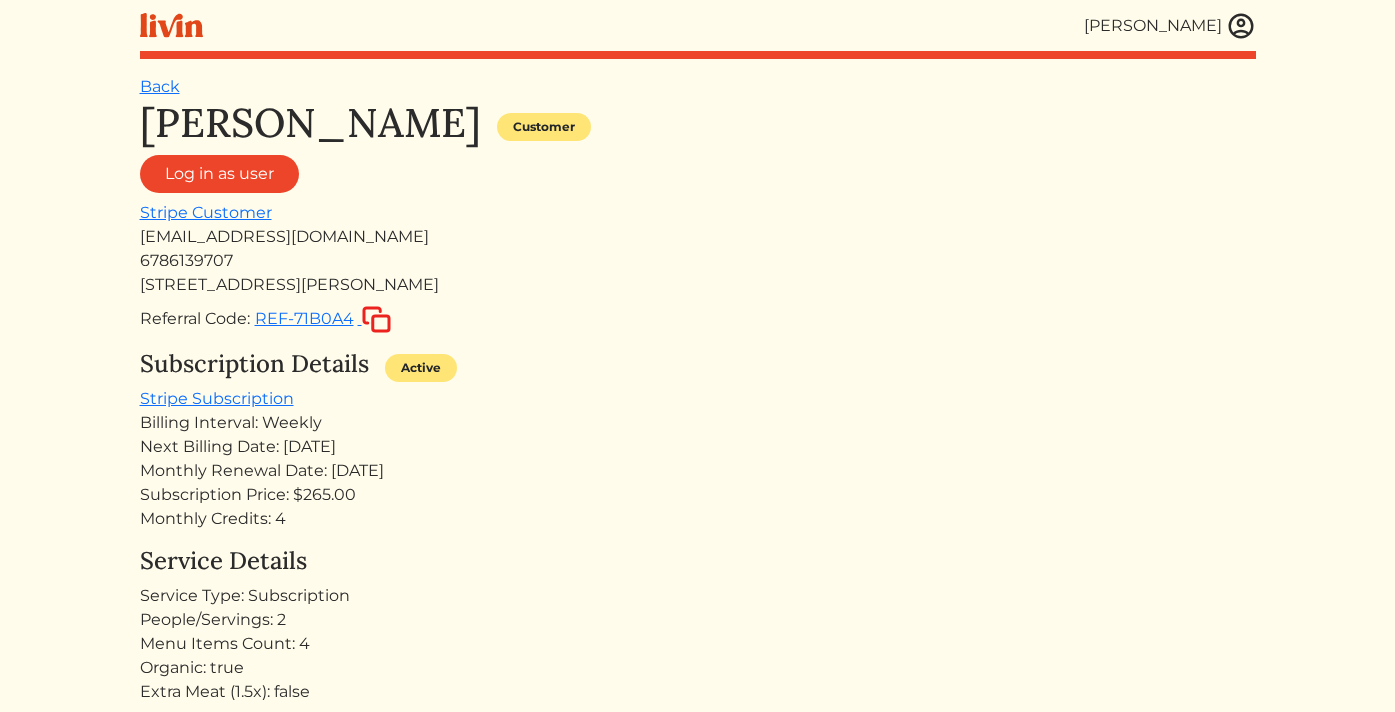 click at bounding box center (1241, 26) 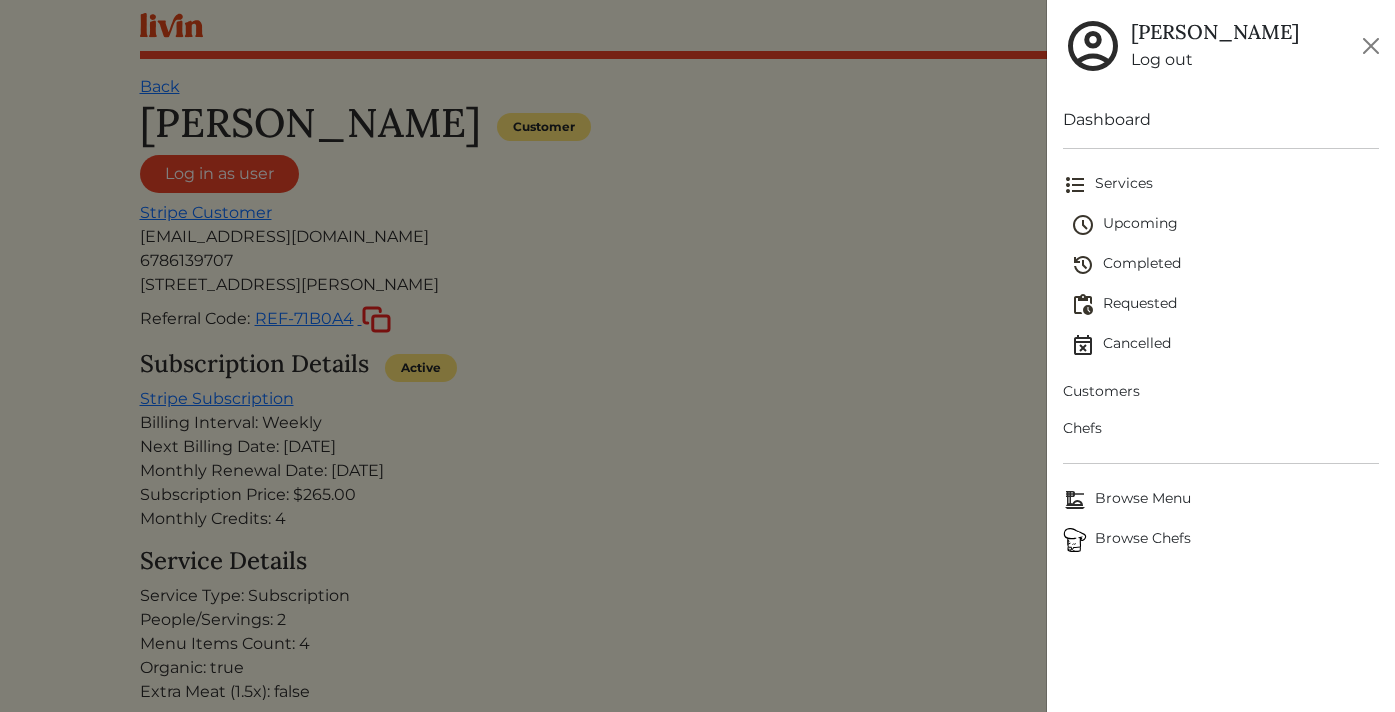 click on "Upcoming" at bounding box center [1225, 225] 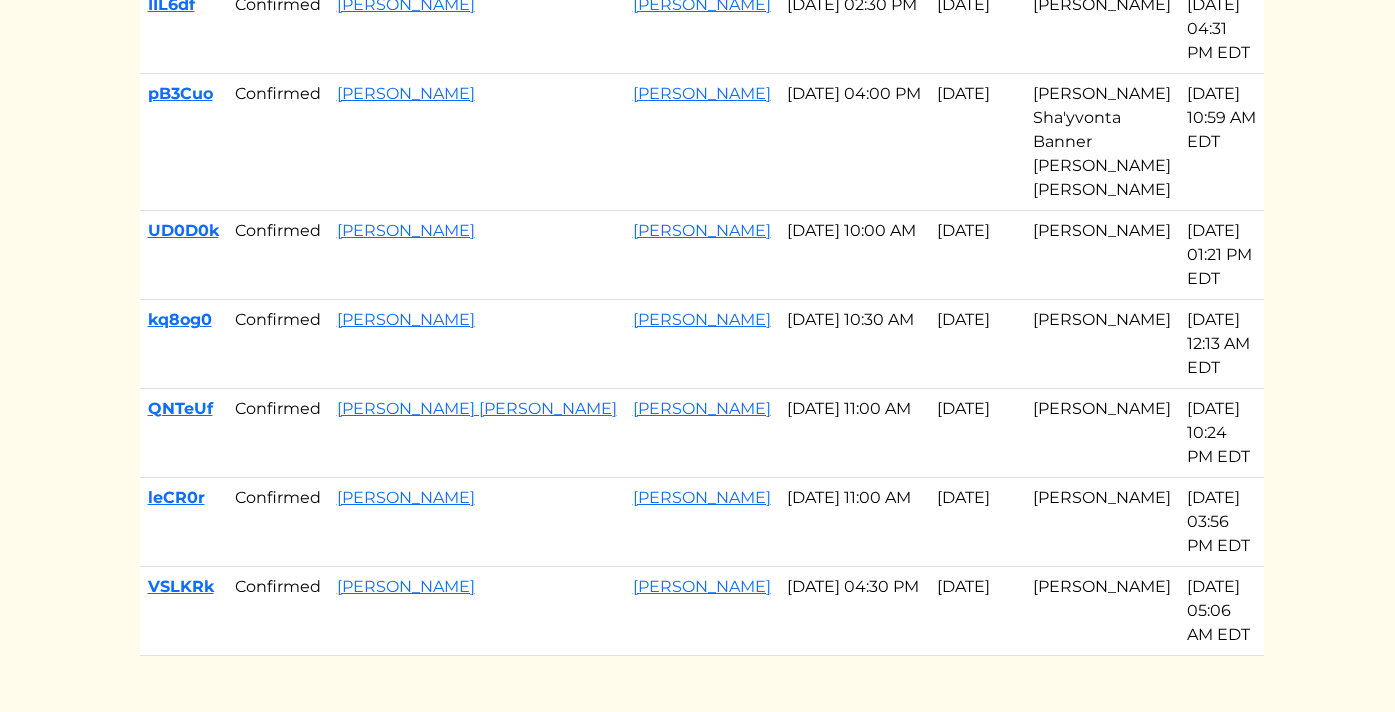 scroll, scrollTop: 926, scrollLeft: 0, axis: vertical 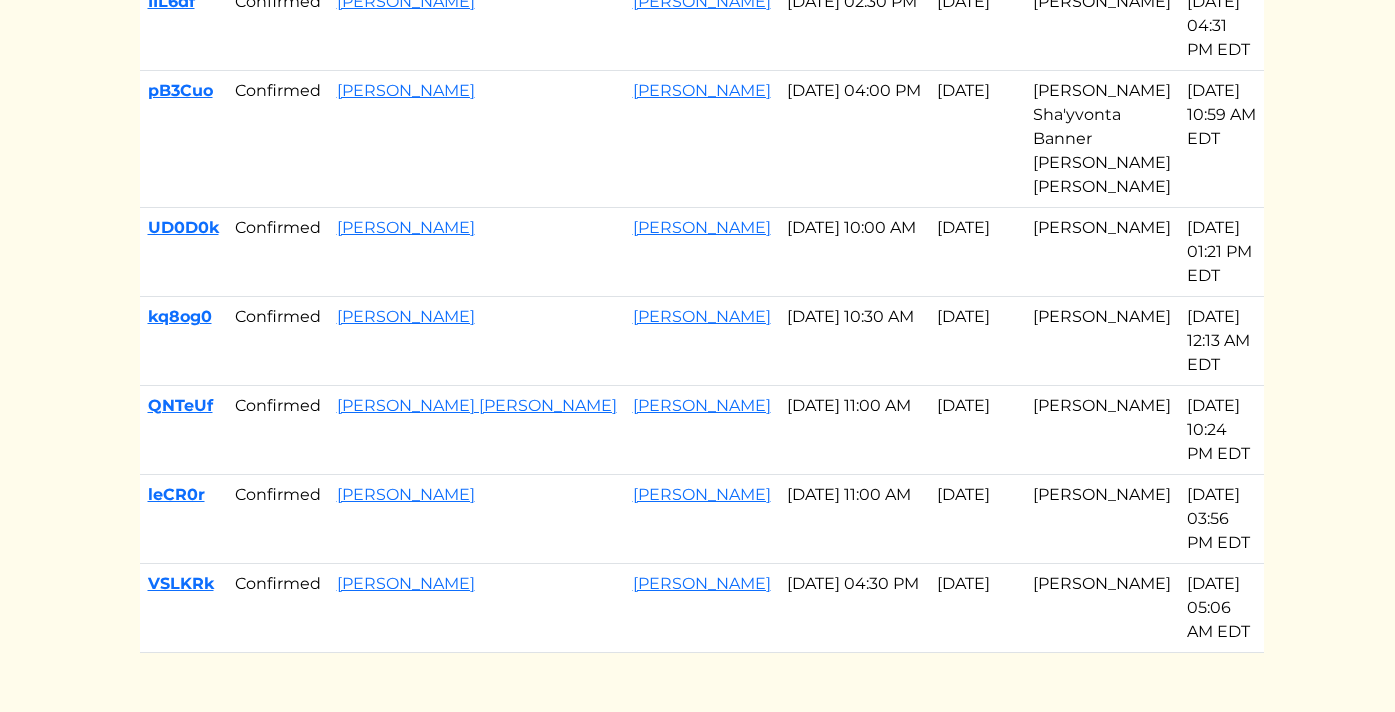 click on "[PERSON_NAME]
[PERSON_NAME]
Log out
Dashboard
Services
Upcoming
Completed
Requested
Cancelled
Customers
Chefs
Browse Menu
Browse Chefs" at bounding box center (697, -570) 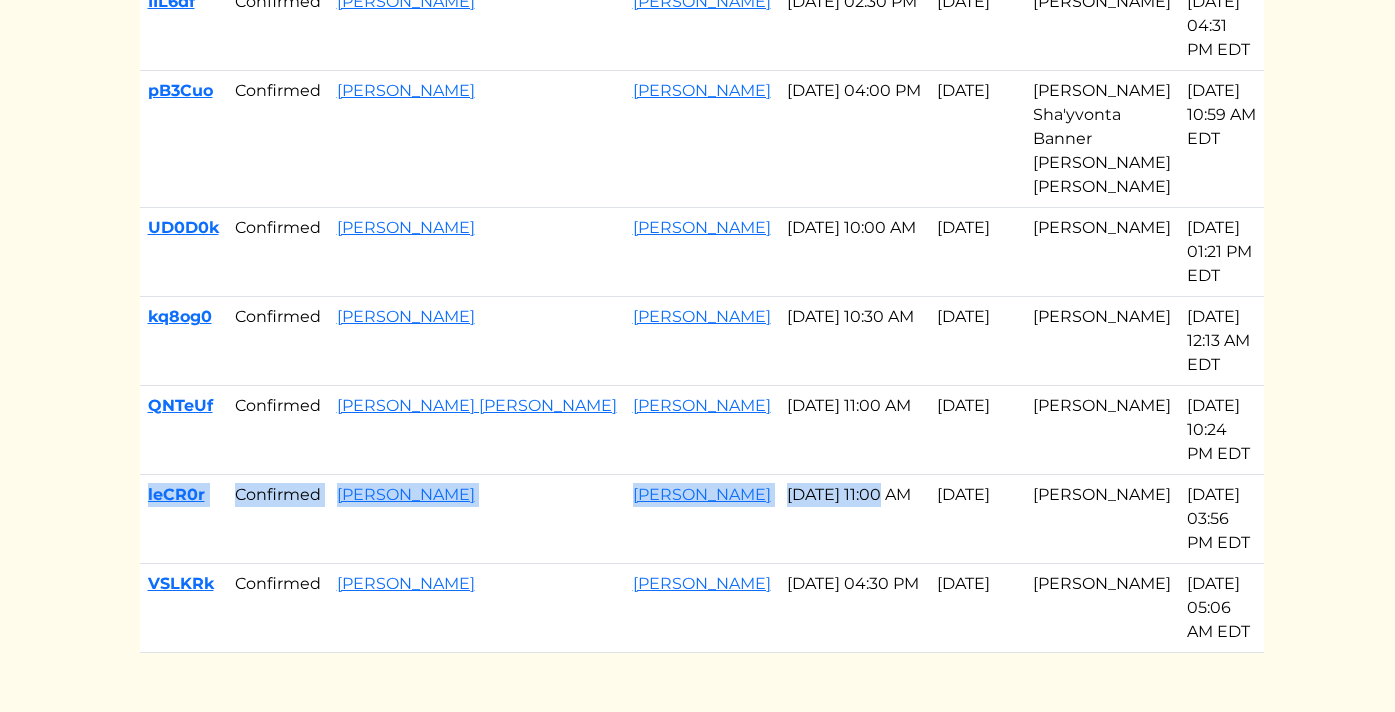 drag, startPoint x: 144, startPoint y: 578, endPoint x: 803, endPoint y: 590, distance: 659.10925 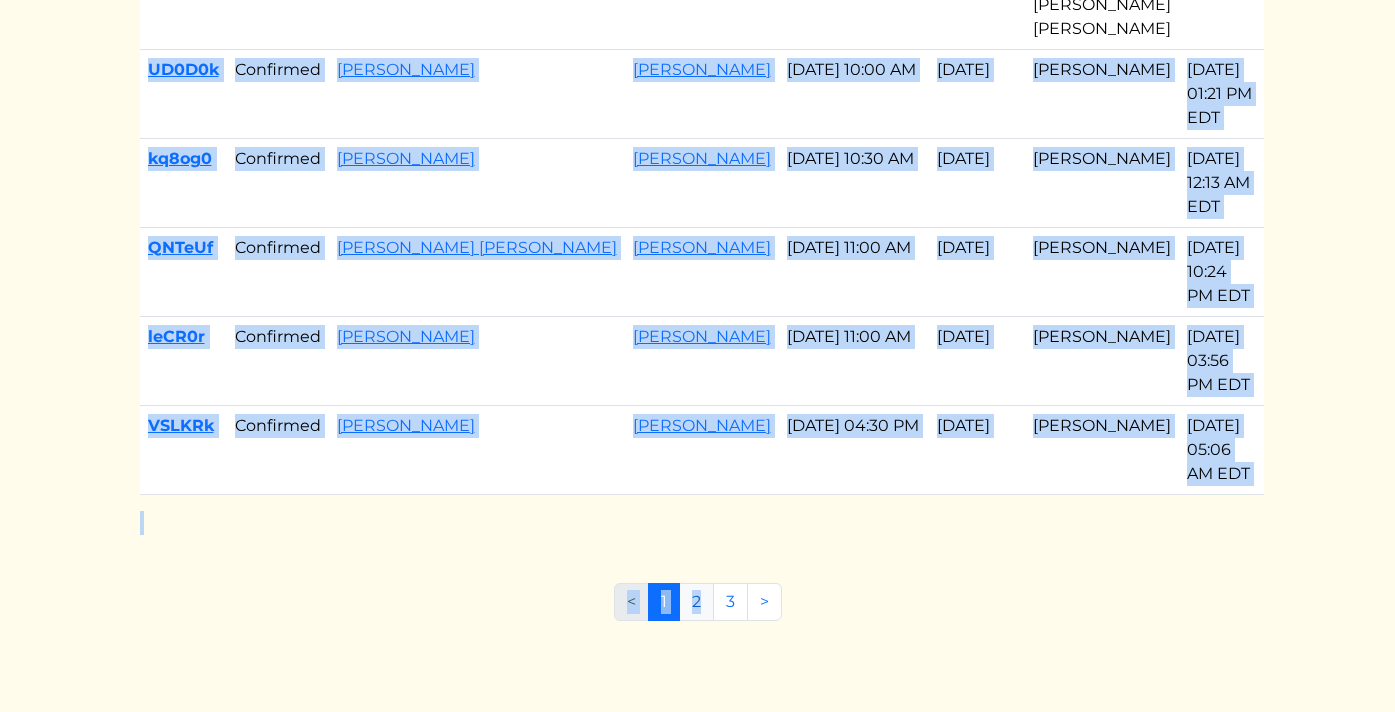 scroll, scrollTop: 1180, scrollLeft: 0, axis: vertical 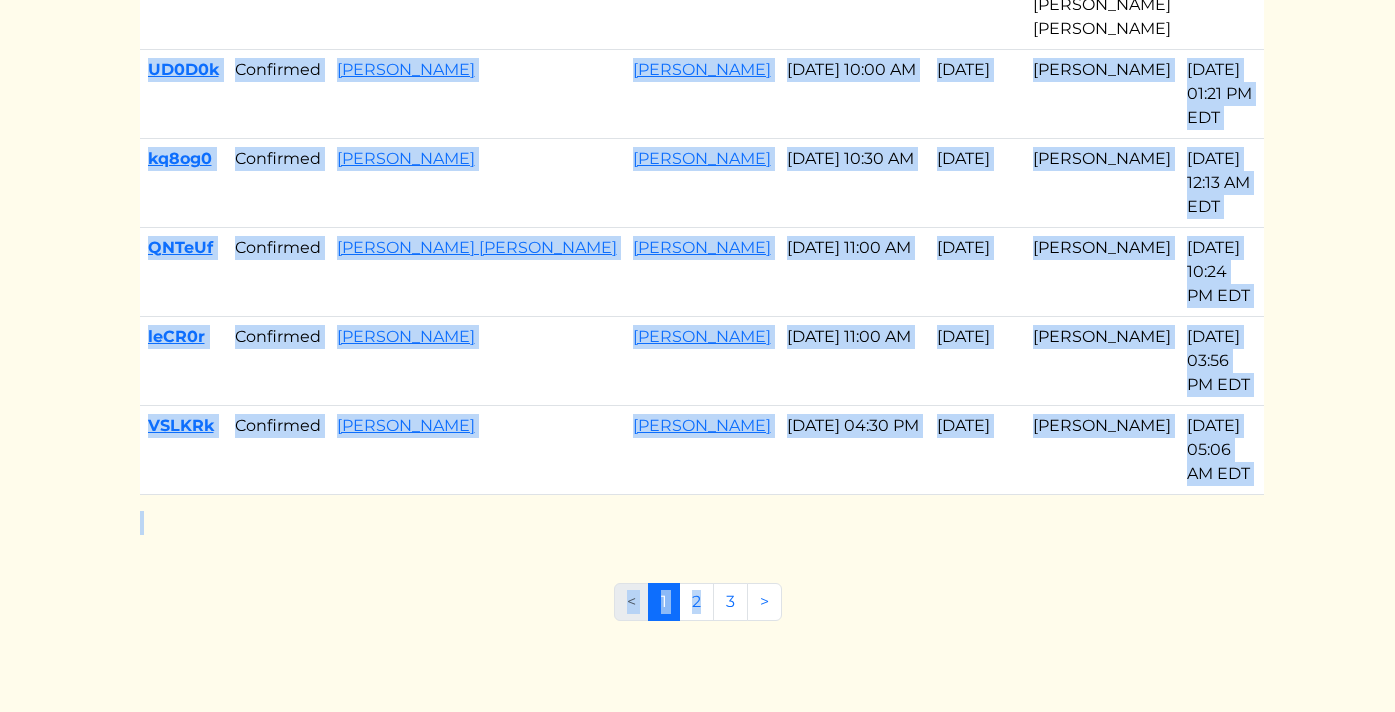 drag, startPoint x: 144, startPoint y: 309, endPoint x: 733, endPoint y: 443, distance: 604.0505 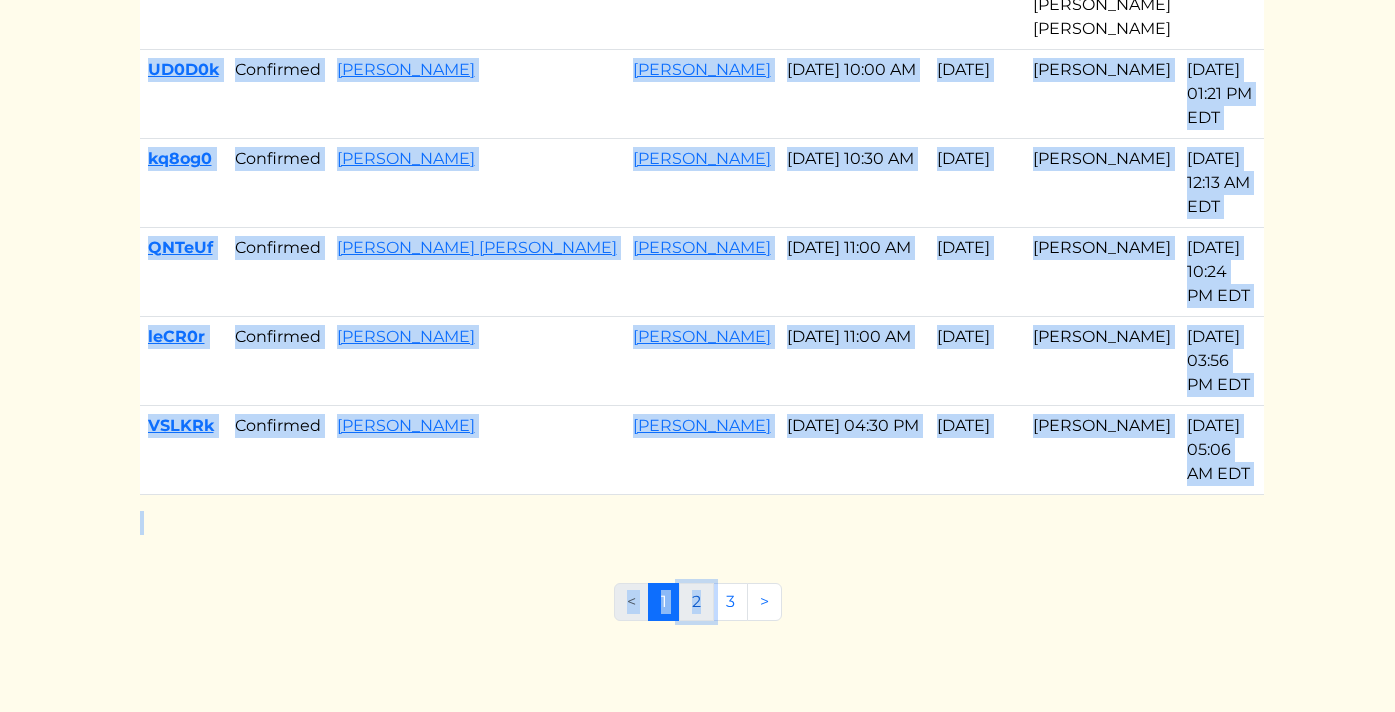click on "2" at bounding box center (696, 602) 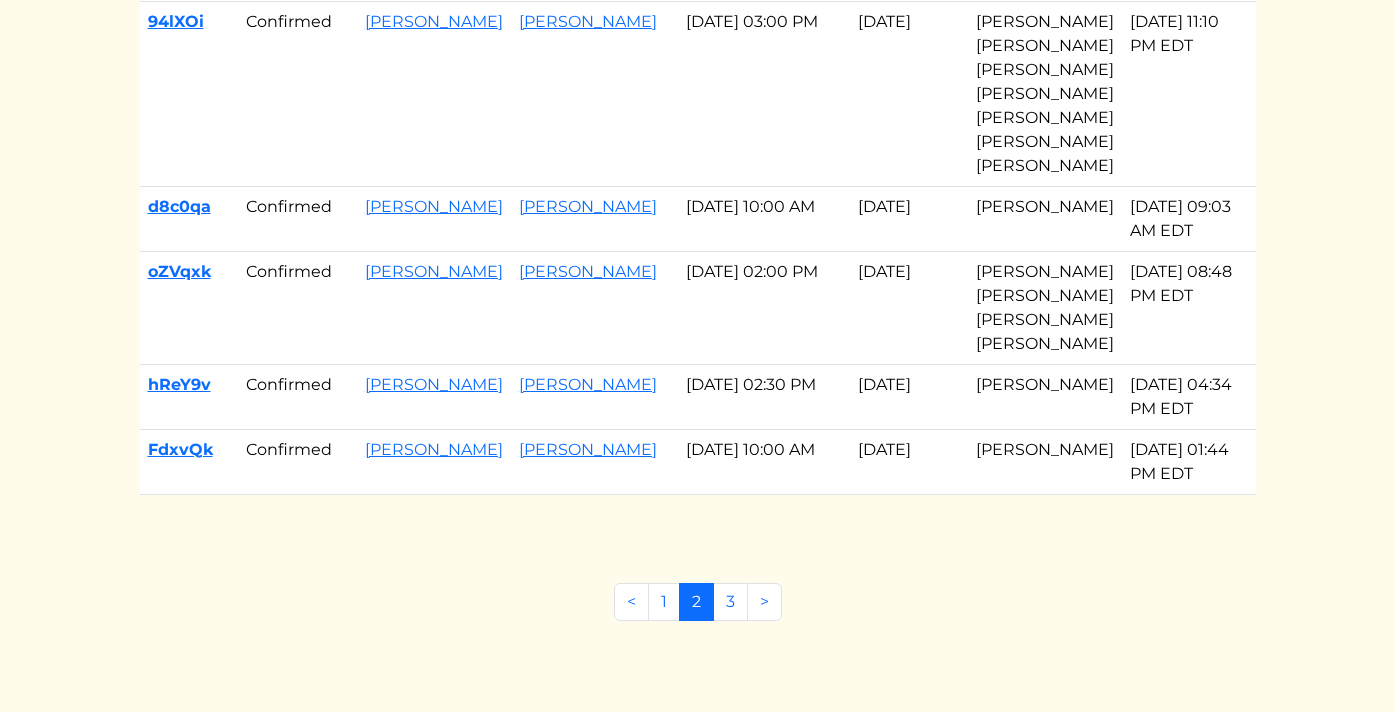 scroll, scrollTop: 1324, scrollLeft: 0, axis: vertical 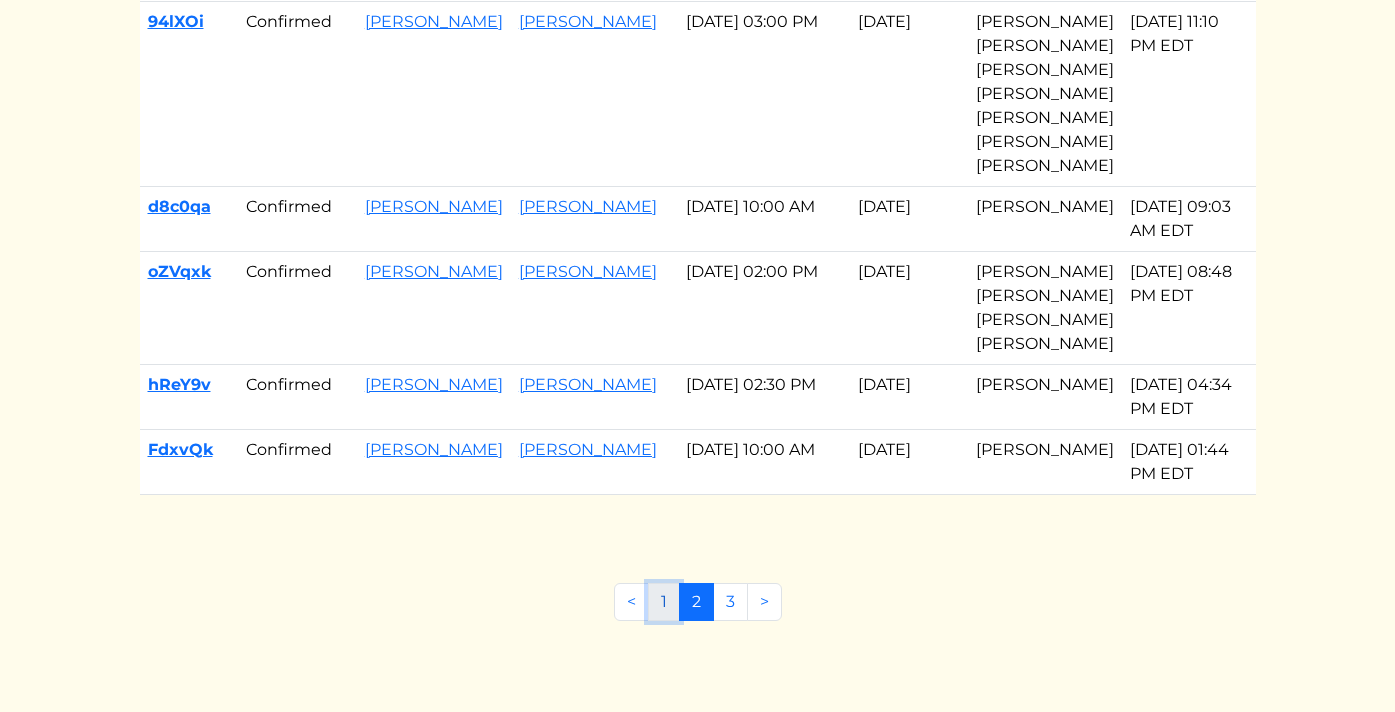 click on "1" at bounding box center (664, 602) 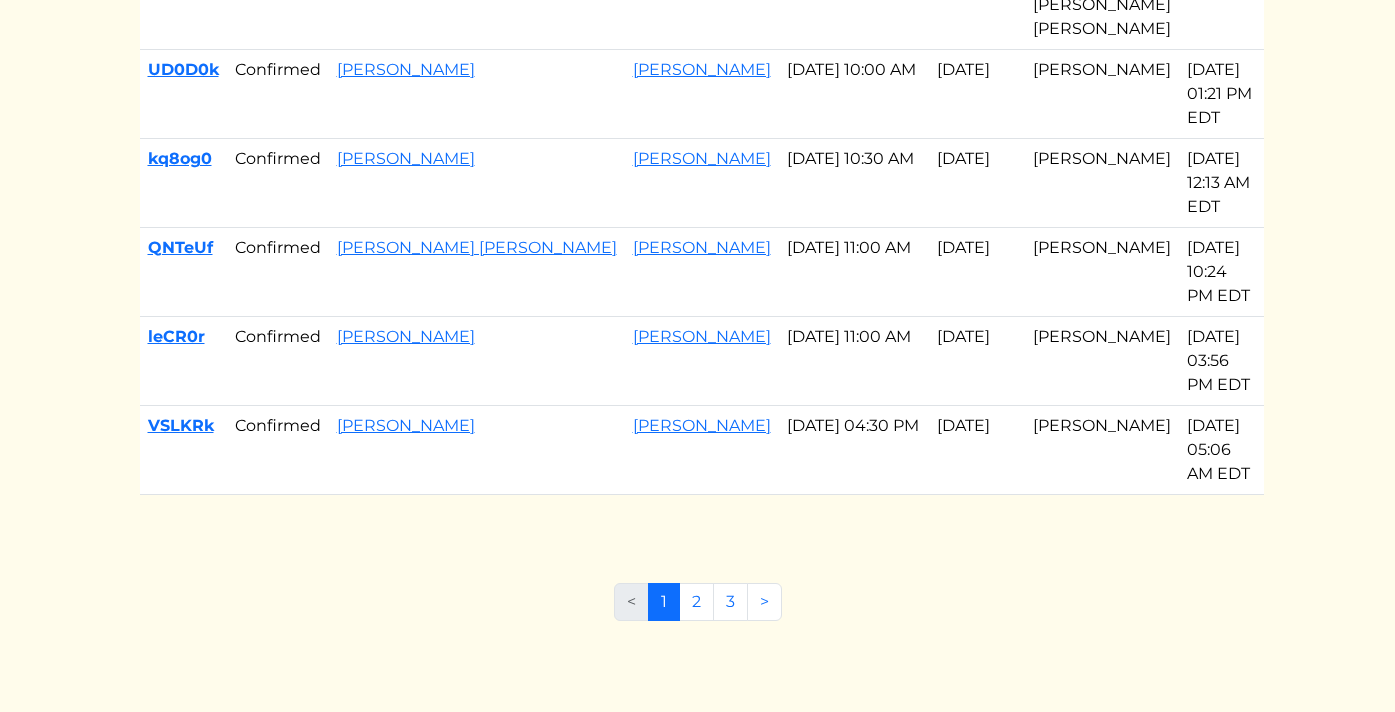 scroll, scrollTop: 1160, scrollLeft: 0, axis: vertical 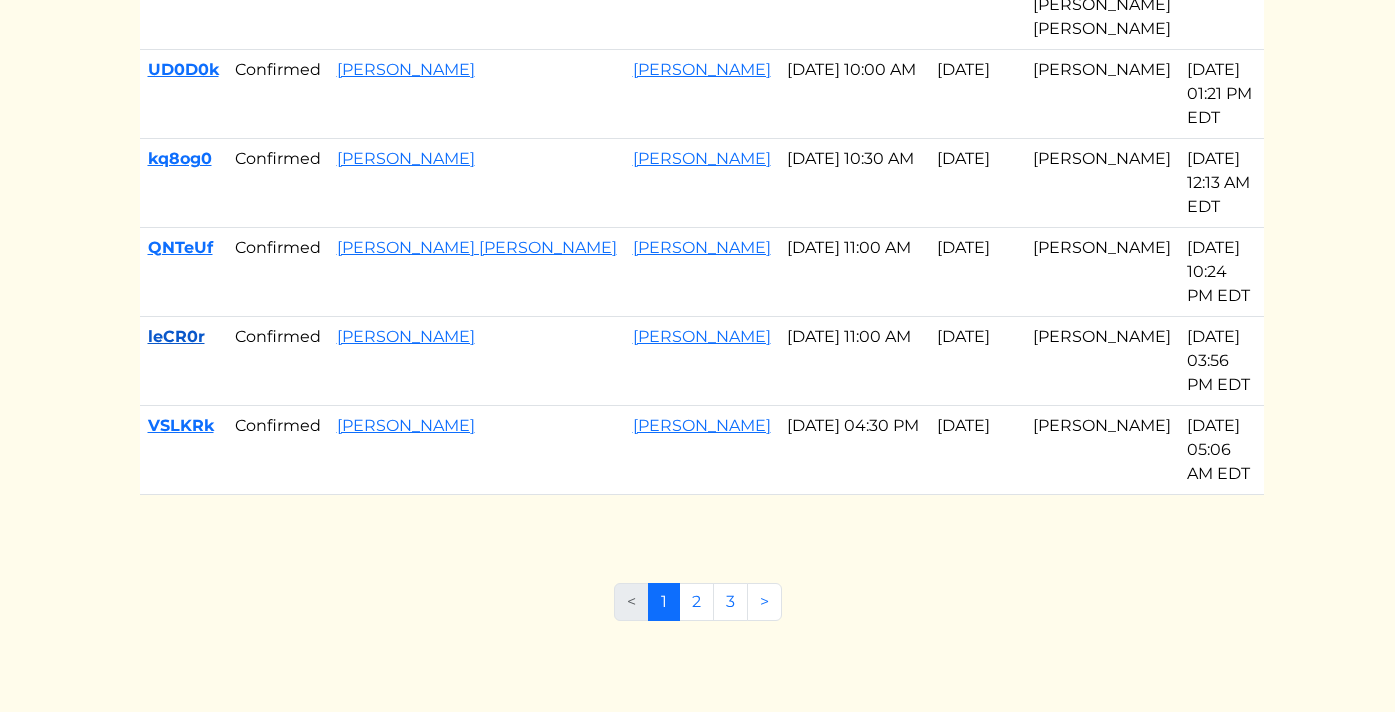 click on "leCR0r" at bounding box center (176, 336) 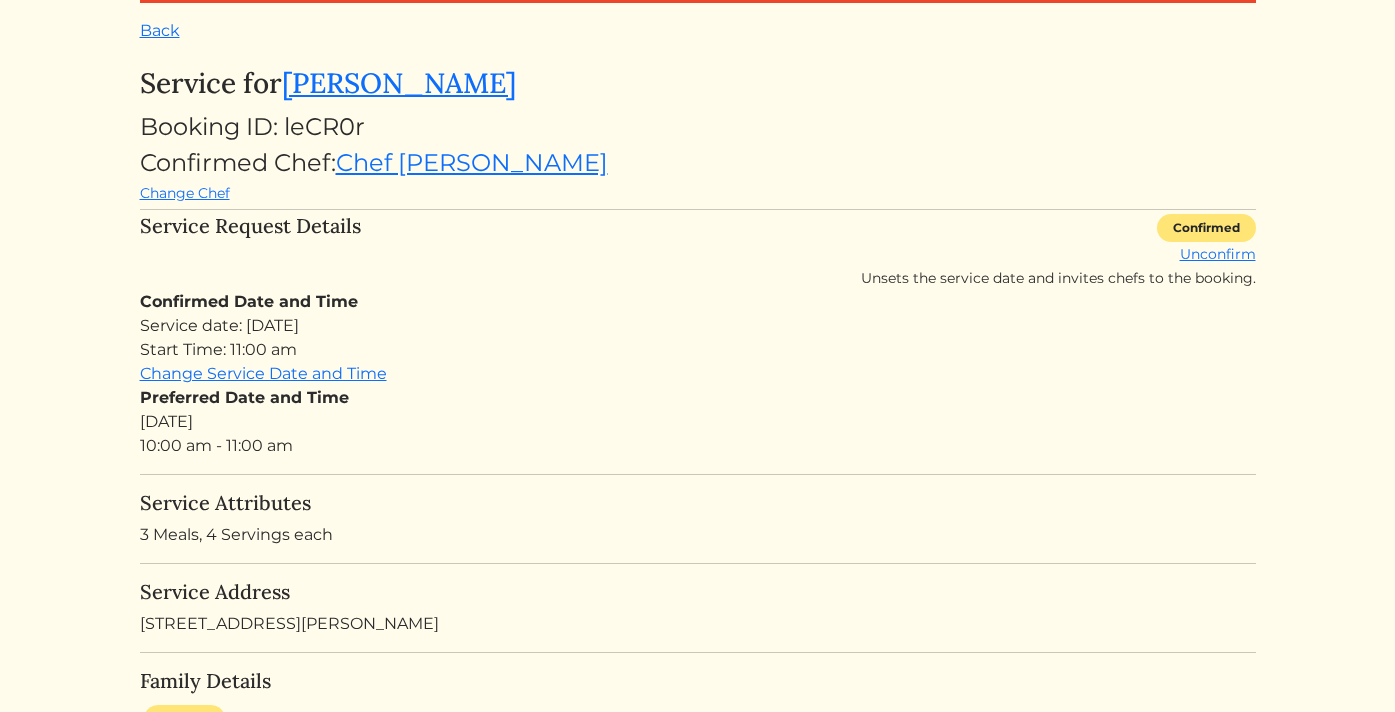 scroll, scrollTop: 59, scrollLeft: 0, axis: vertical 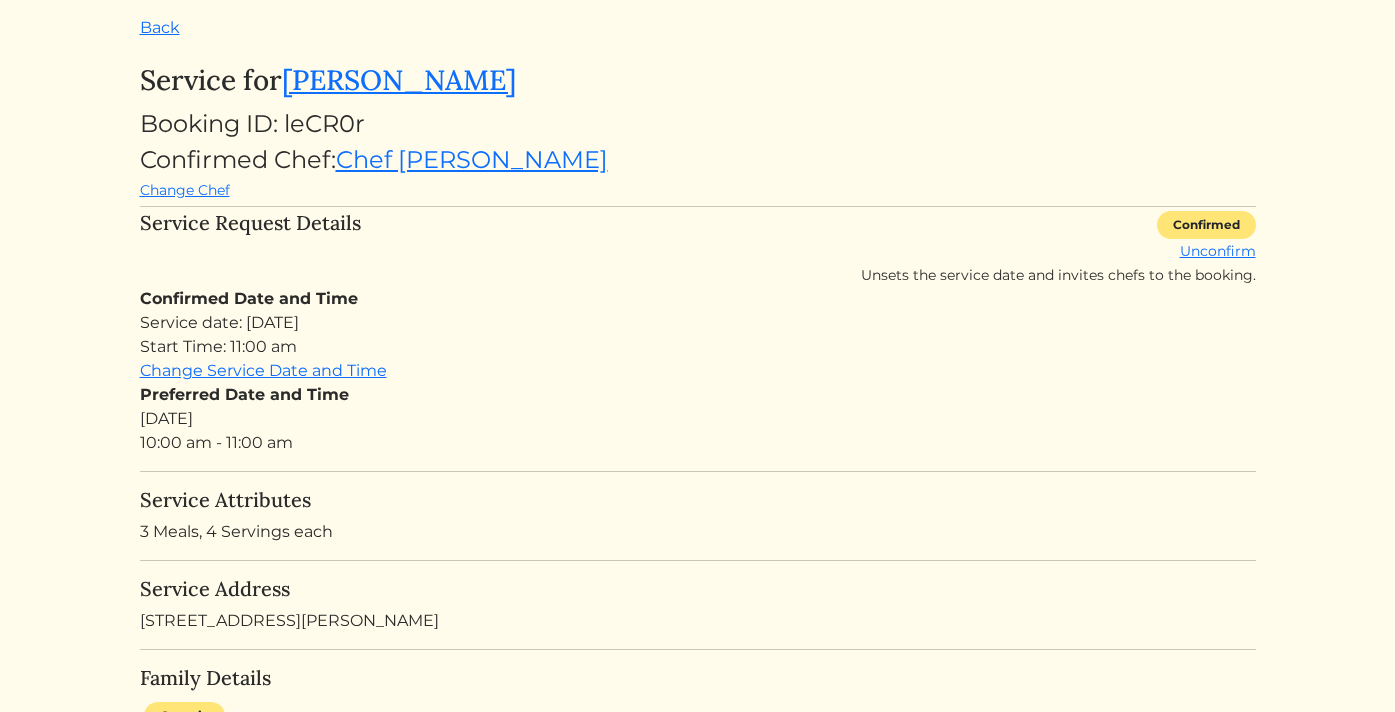 click on "Back" at bounding box center [698, 28] 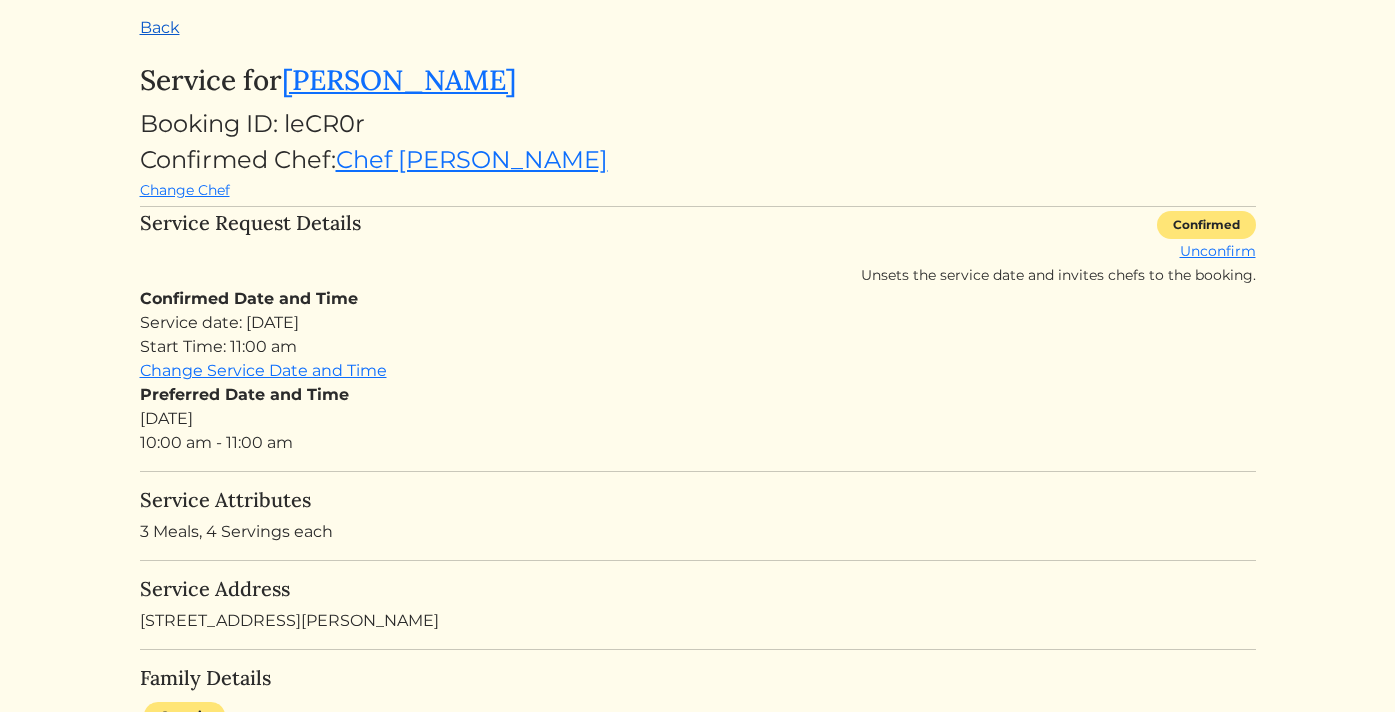 click on "Back" at bounding box center (160, 27) 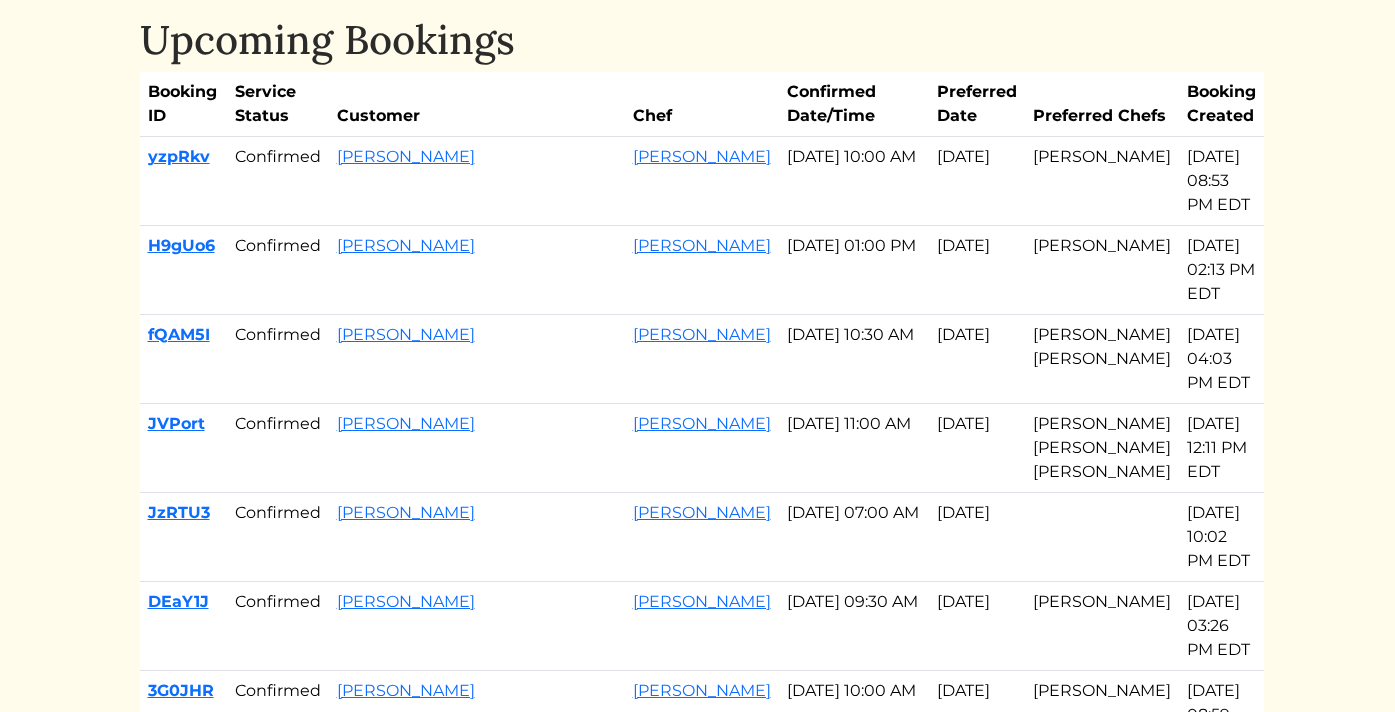 scroll, scrollTop: 0, scrollLeft: 0, axis: both 